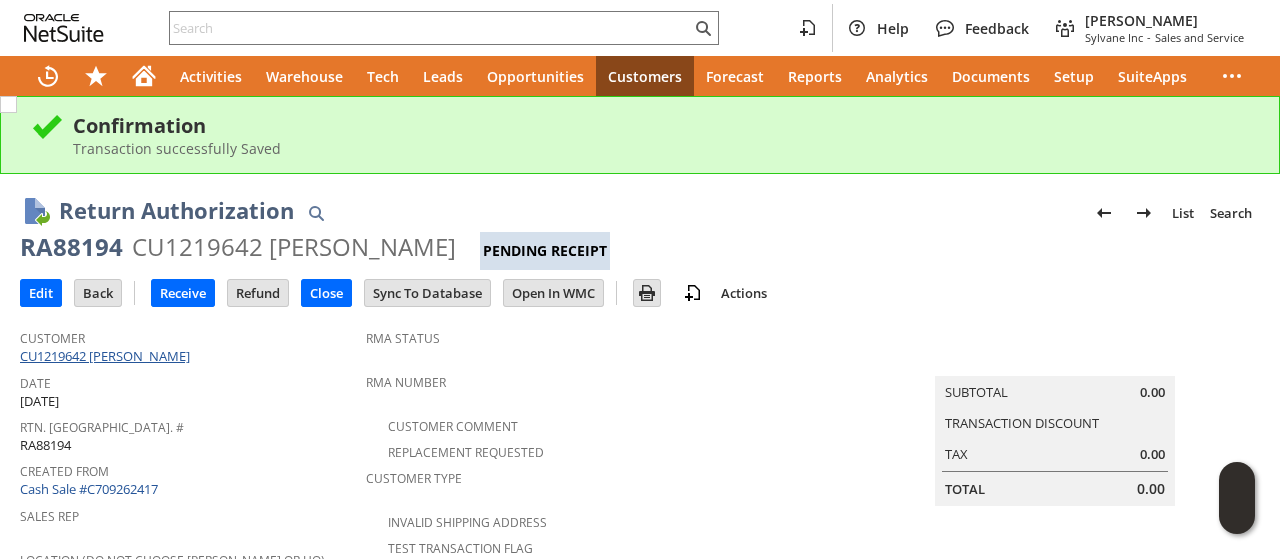 scroll, scrollTop: 0, scrollLeft: 0, axis: both 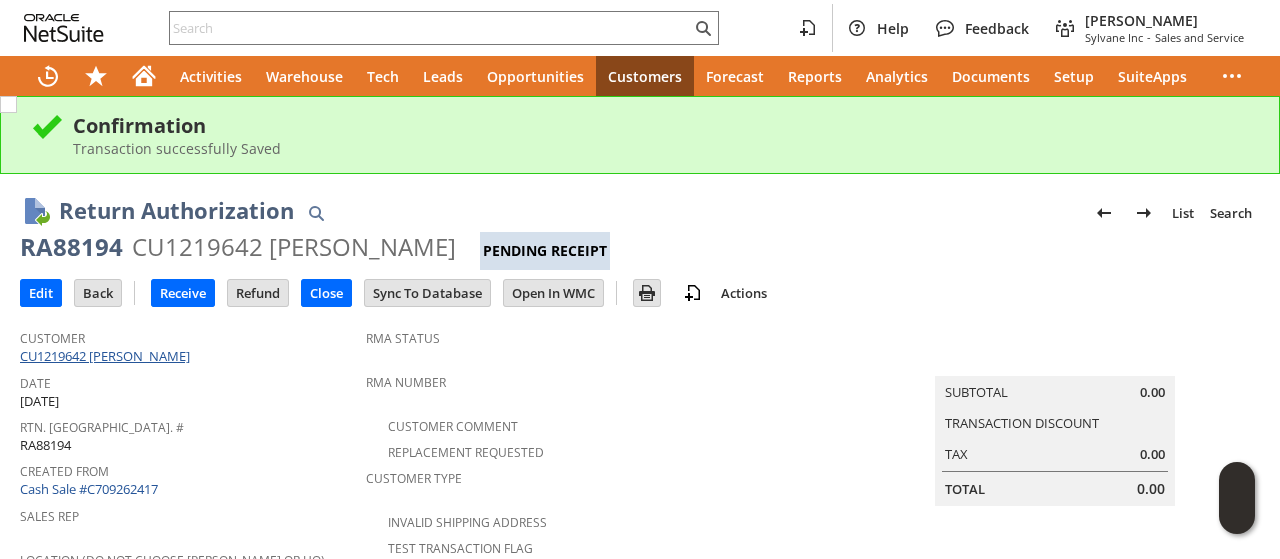 click on "CU1219642 [PERSON_NAME]" at bounding box center [107, 356] 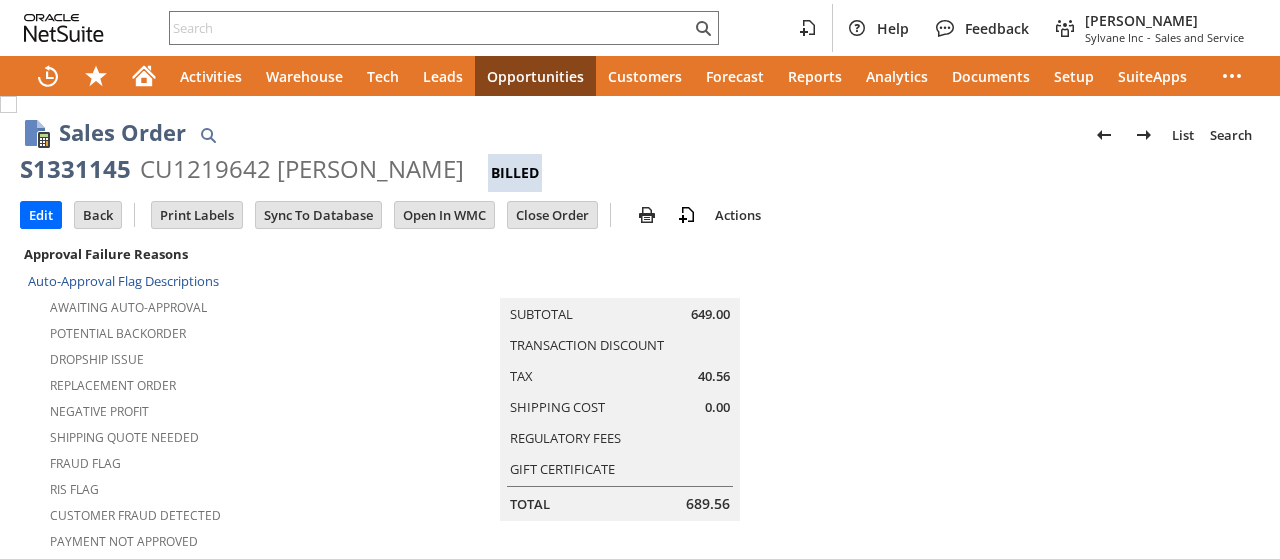 scroll, scrollTop: 0, scrollLeft: 0, axis: both 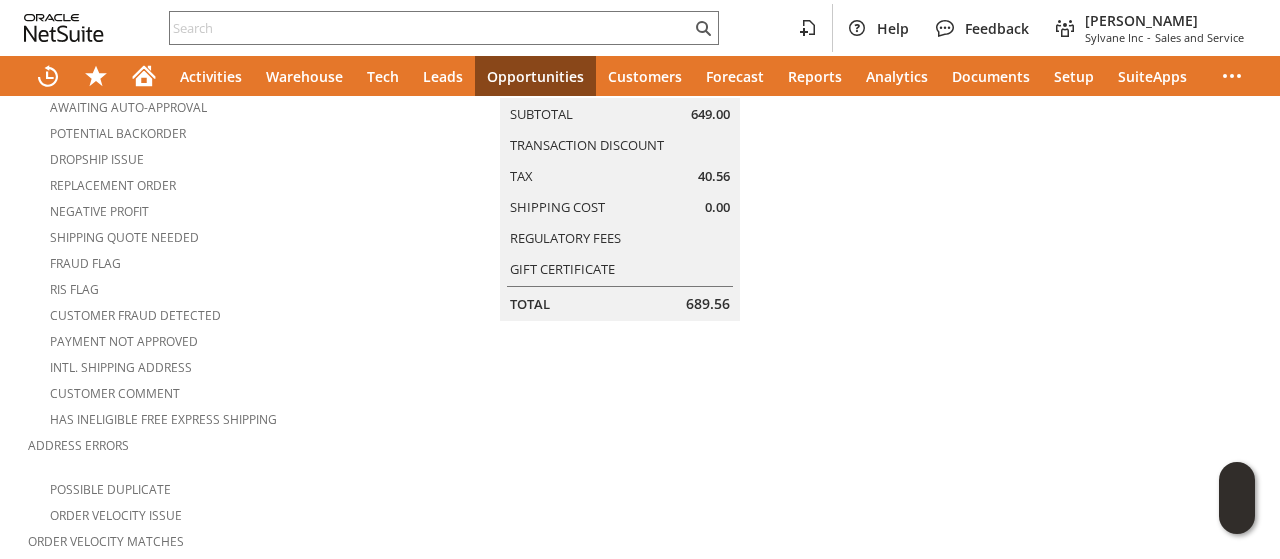 click on "Payment not approved" at bounding box center (203, 339) 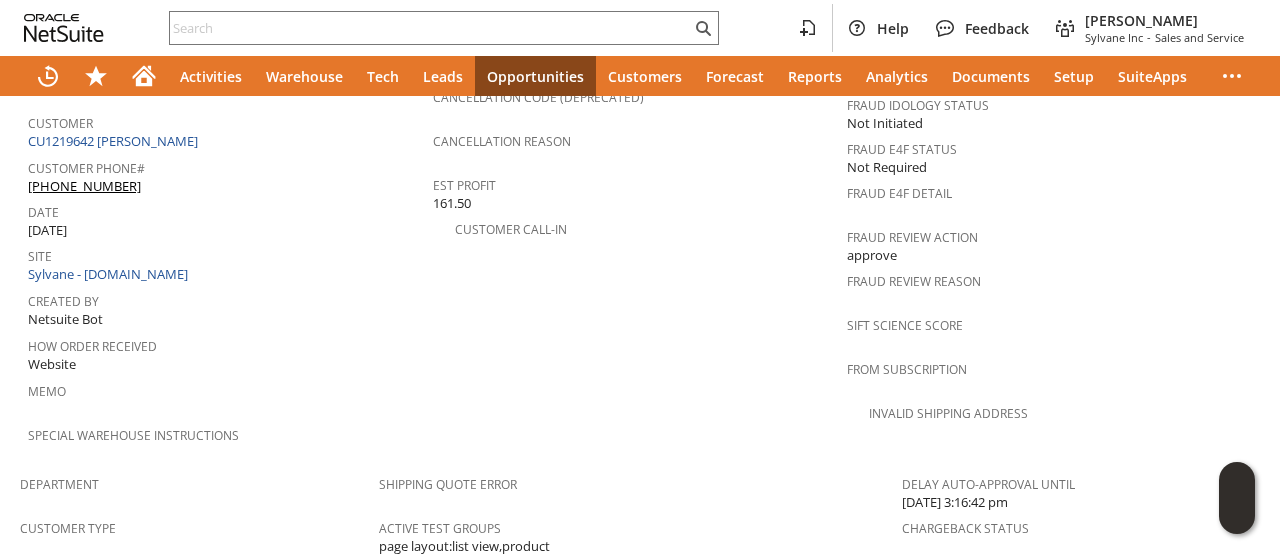 scroll, scrollTop: 1300, scrollLeft: 0, axis: vertical 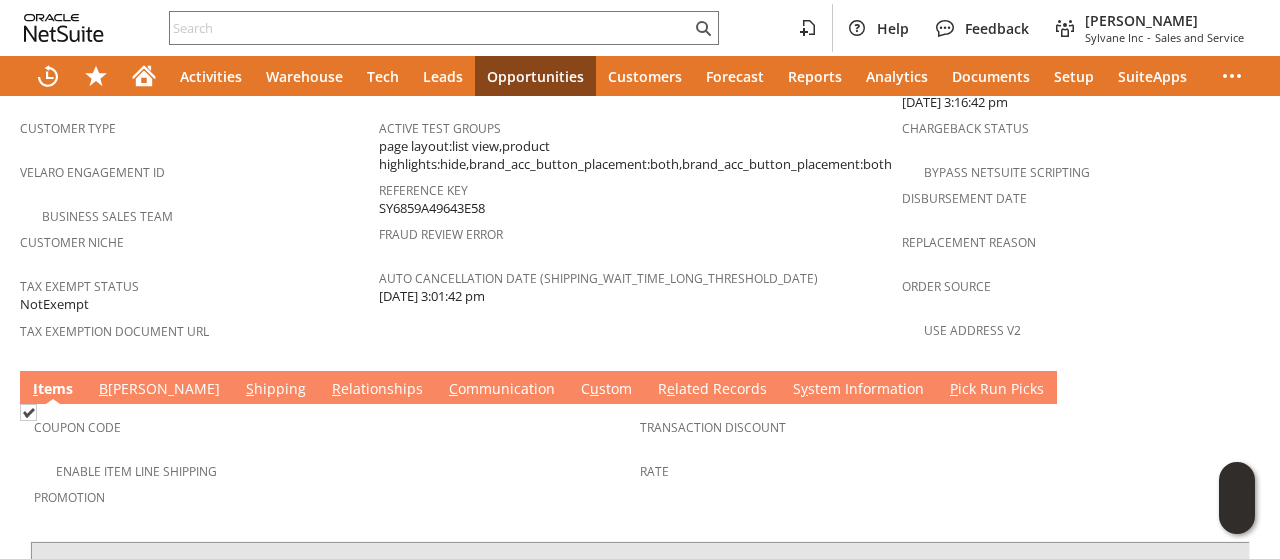 click on "S" at bounding box center [250, 388] 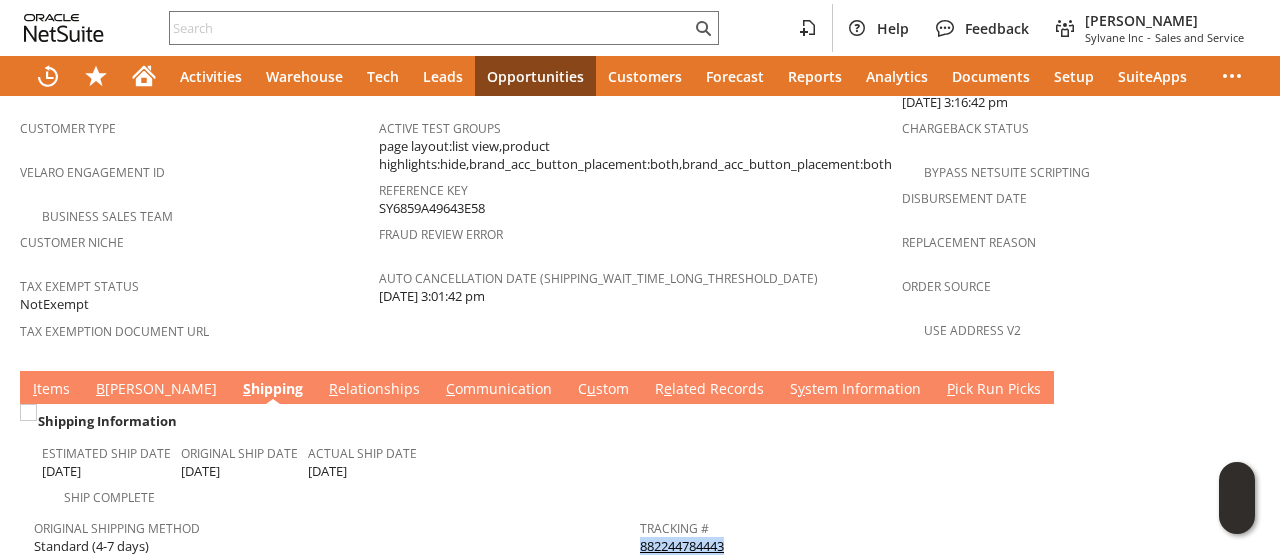 drag, startPoint x: 716, startPoint y: 459, endPoint x: 733, endPoint y: 472, distance: 21.400934 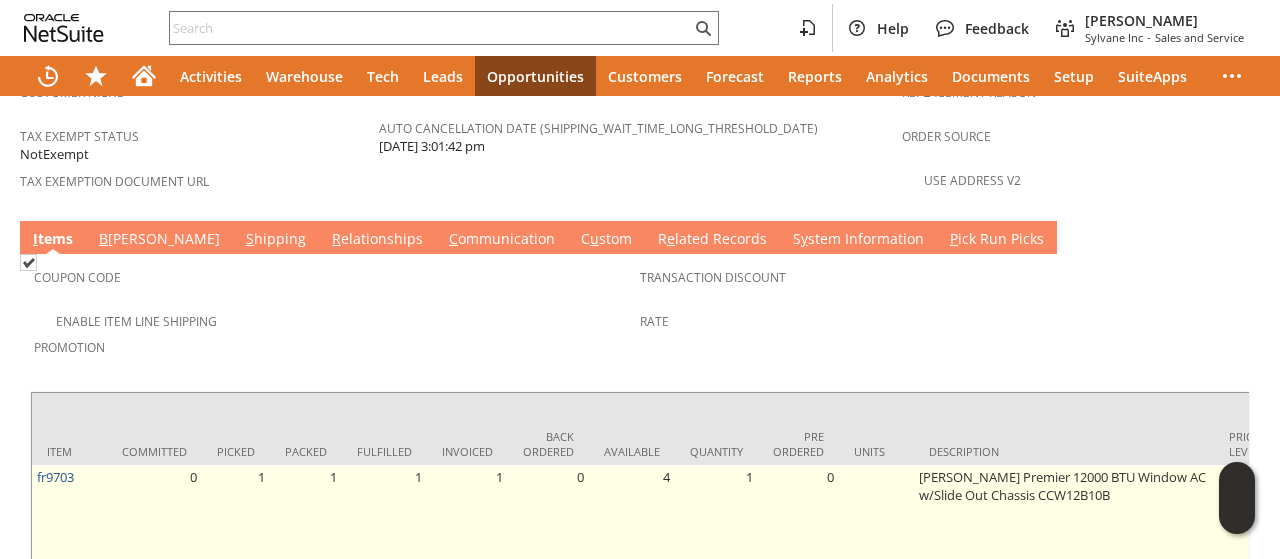scroll, scrollTop: 1500, scrollLeft: 0, axis: vertical 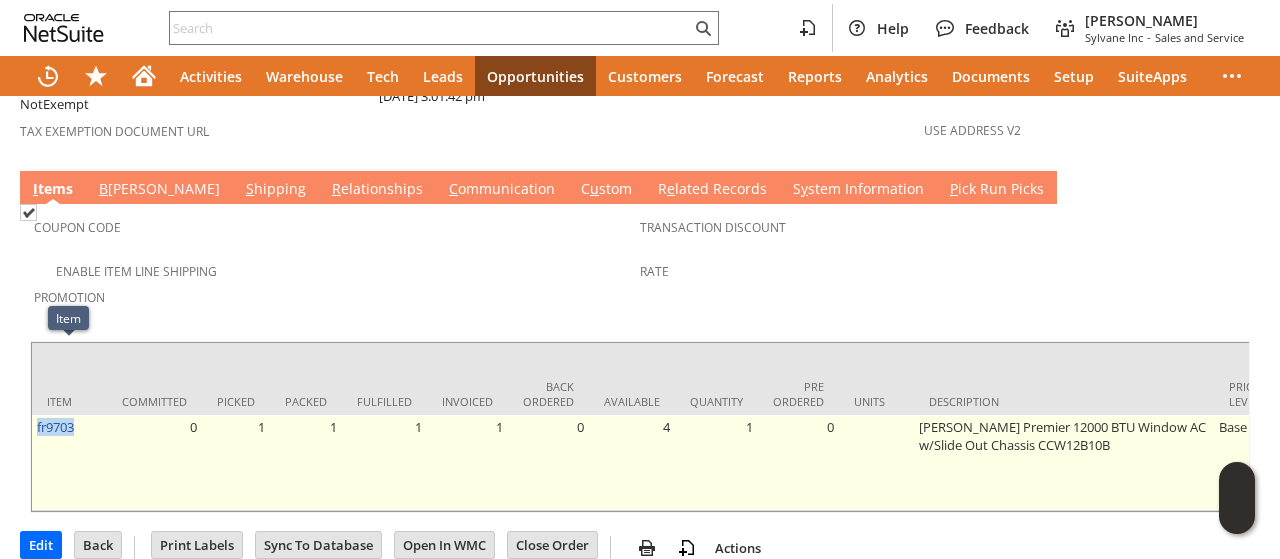 drag, startPoint x: 81, startPoint y: 347, endPoint x: 35, endPoint y: 357, distance: 47.07441 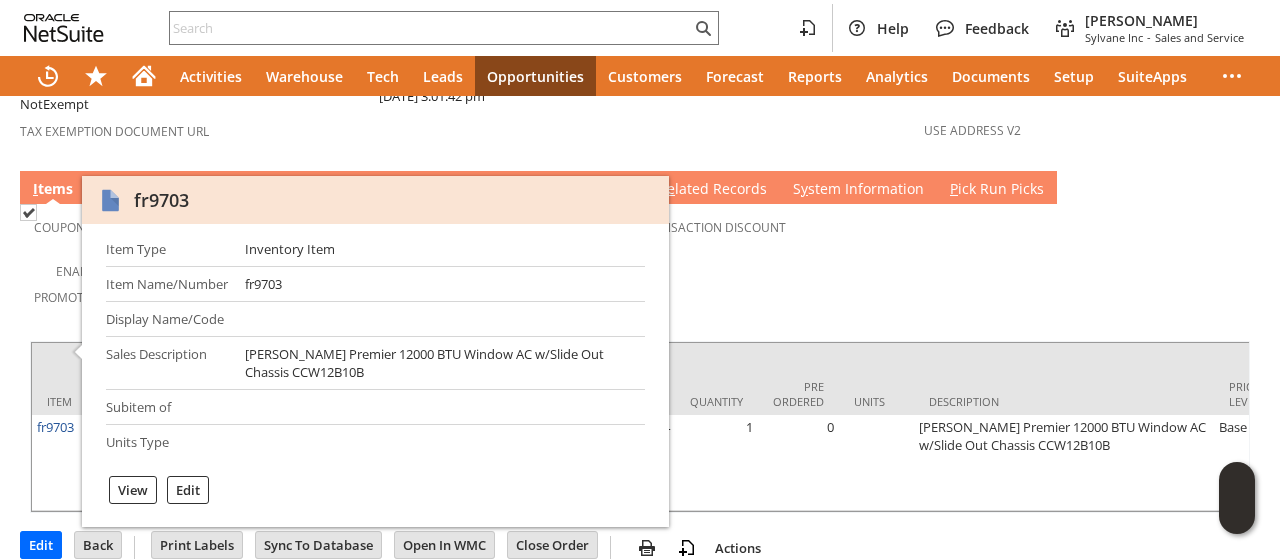 click on "fr9703" at bounding box center (161, 200) 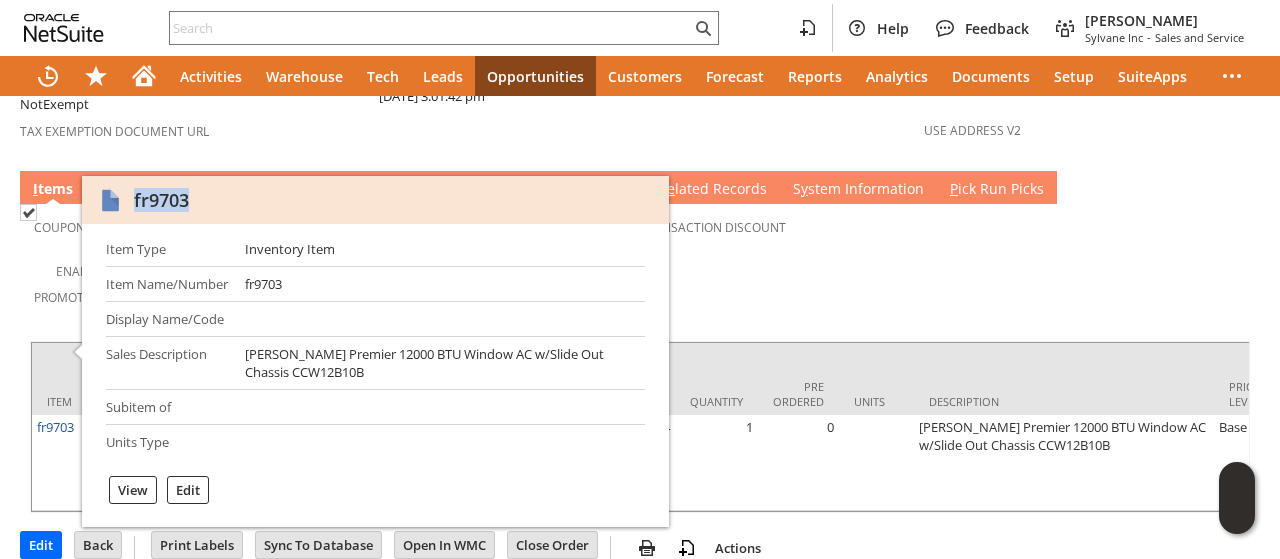click on "fr9703" at bounding box center [161, 200] 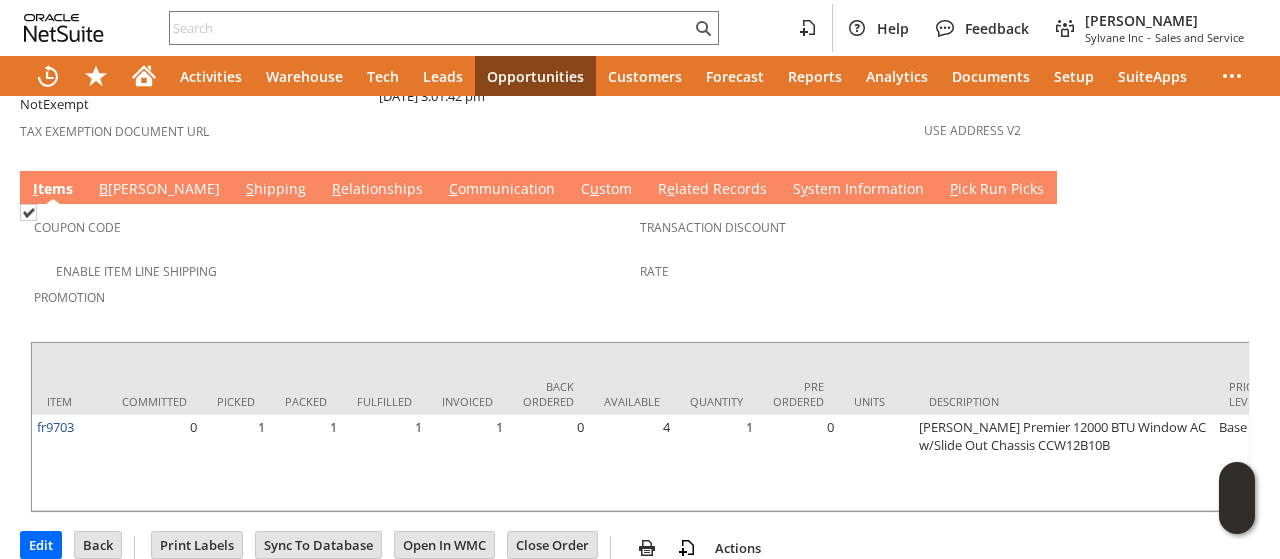 scroll, scrollTop: 0, scrollLeft: 0, axis: both 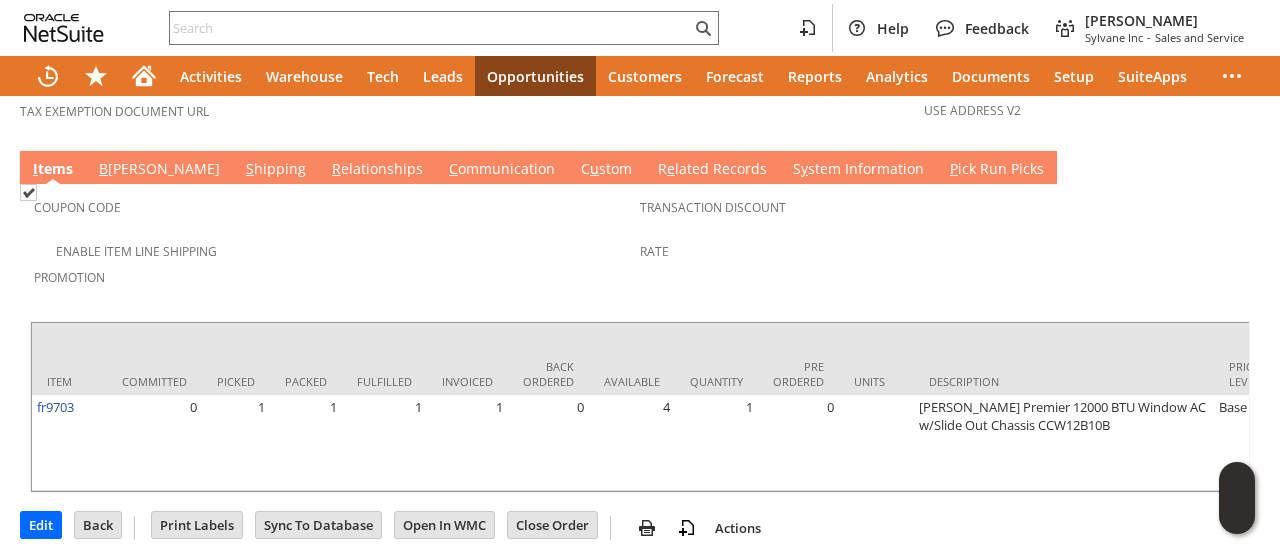 click on "S hipping" at bounding box center (276, 170) 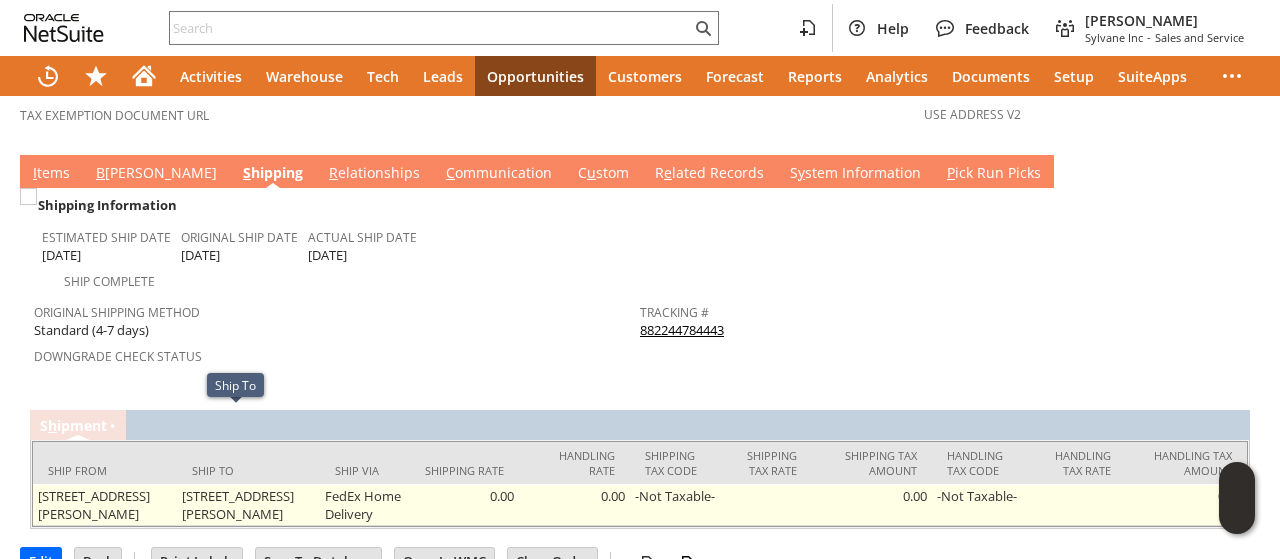 click on "18 INDIAN FIELD DR SOUTH DENNIS MA 02660-2404 United States" at bounding box center [249, 505] 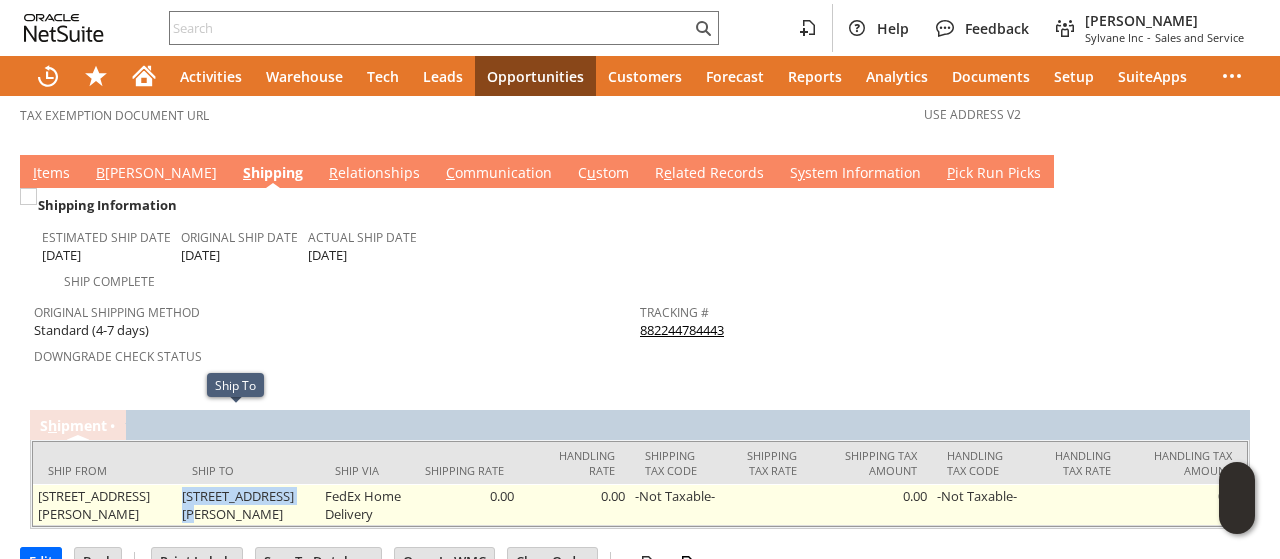 drag, startPoint x: 170, startPoint y: 416, endPoint x: 276, endPoint y: 417, distance: 106.004715 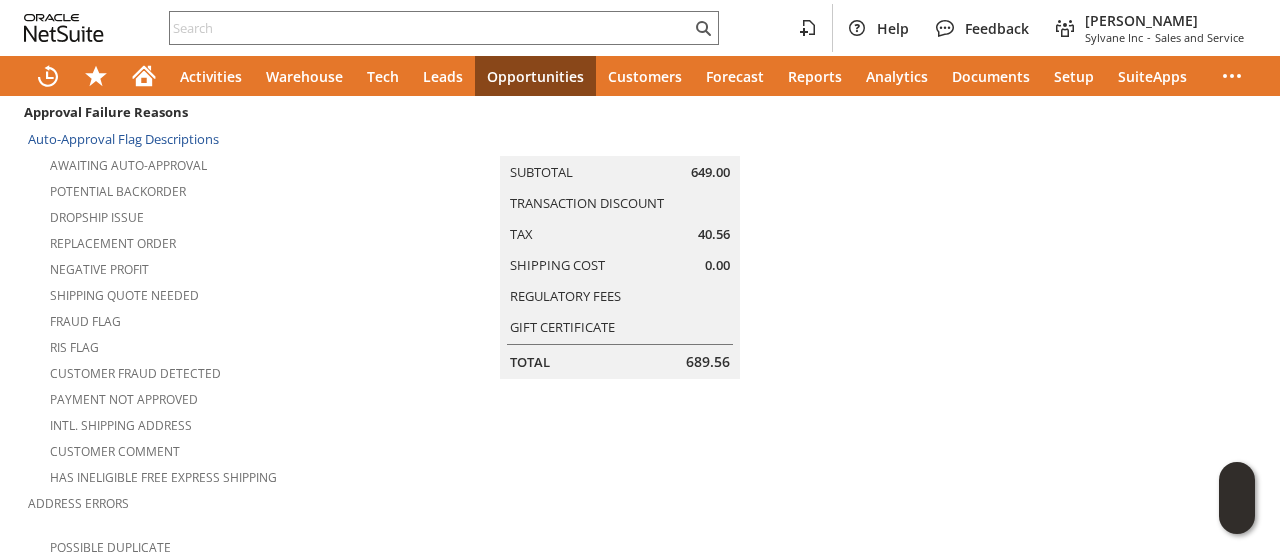 scroll, scrollTop: 0, scrollLeft: 0, axis: both 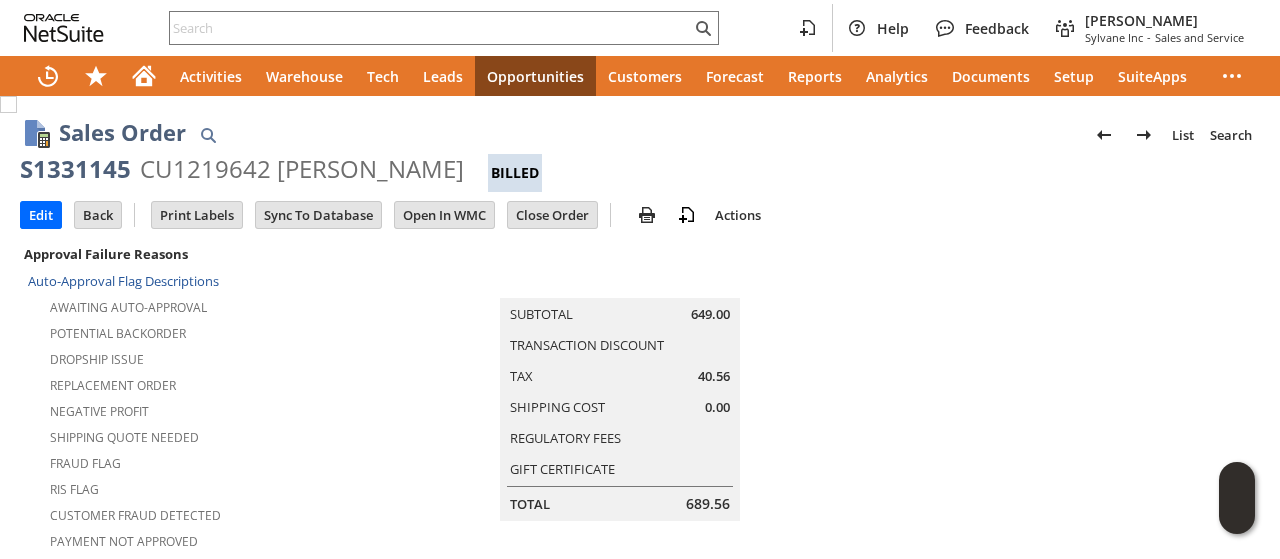 click on "CU1219642 Thomas F Carey" at bounding box center (302, 169) 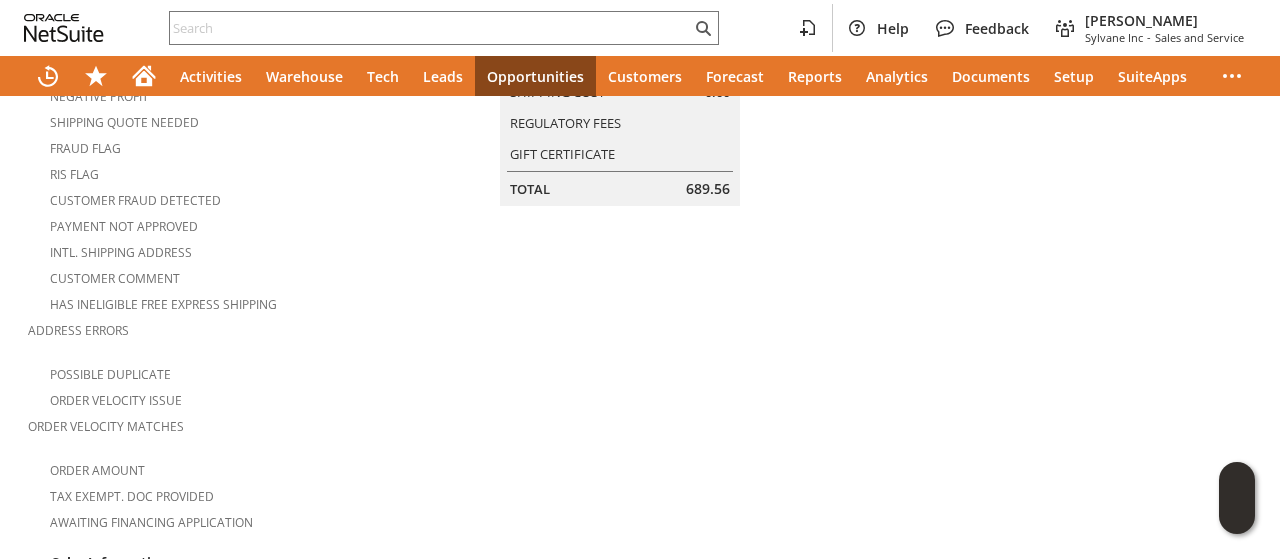 scroll, scrollTop: 500, scrollLeft: 0, axis: vertical 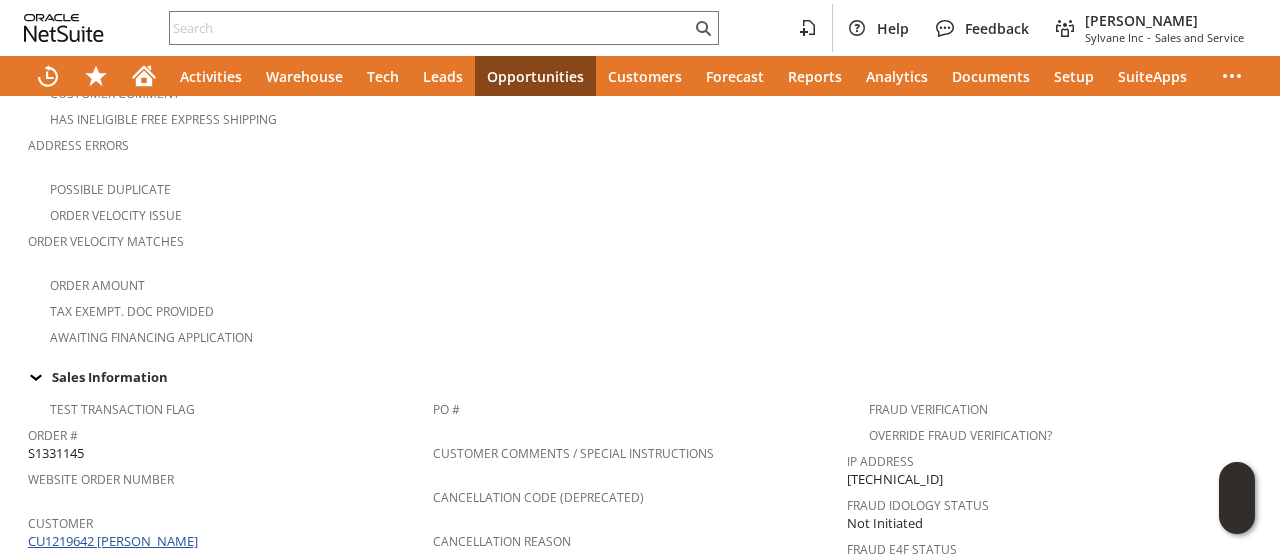 click on "CU1219642 Thomas F Carey" at bounding box center [115, 541] 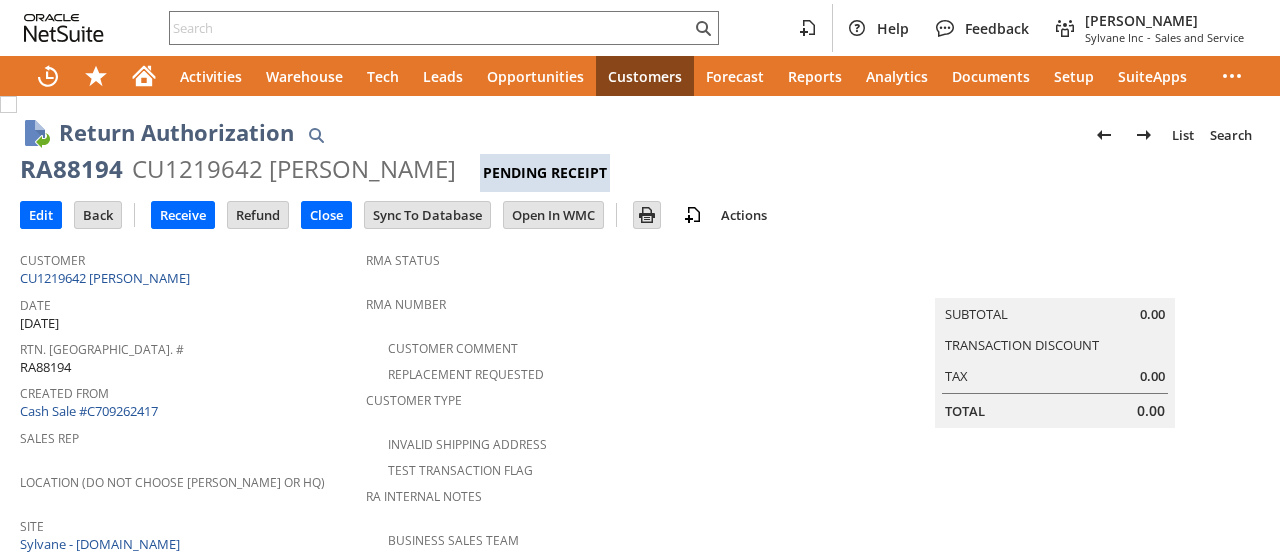 scroll, scrollTop: 0, scrollLeft: 0, axis: both 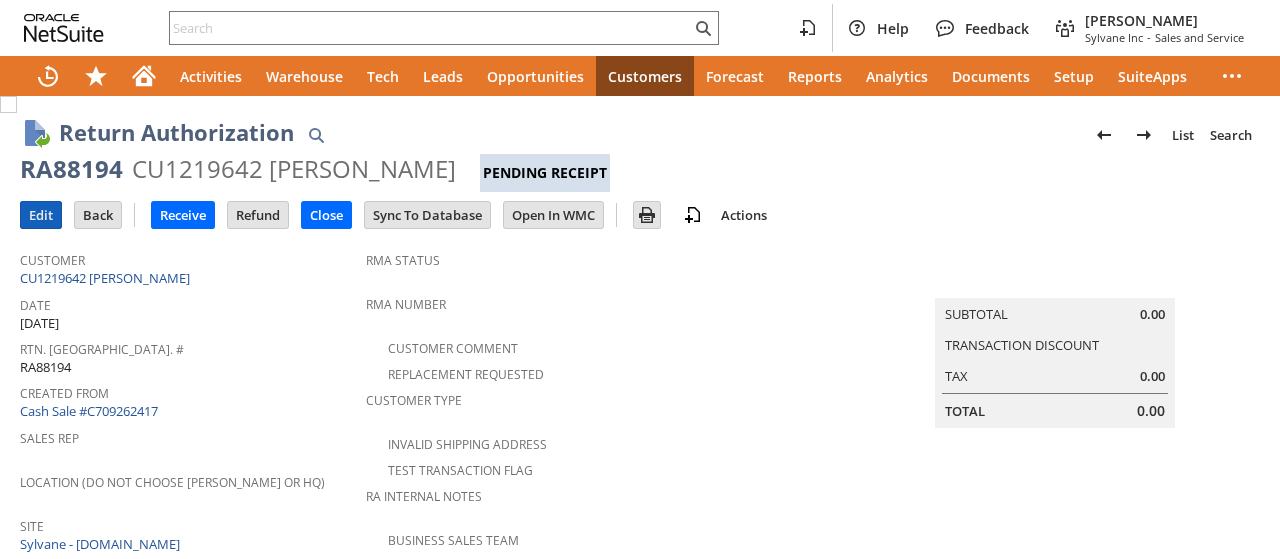 click on "Edit" at bounding box center [41, 215] 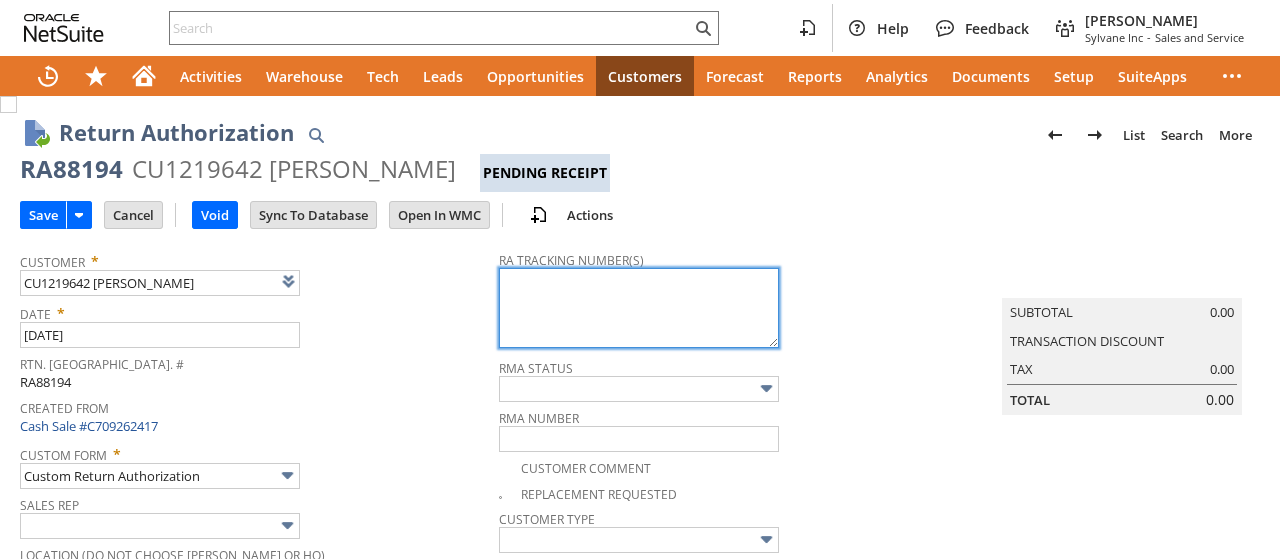 type on "Add" 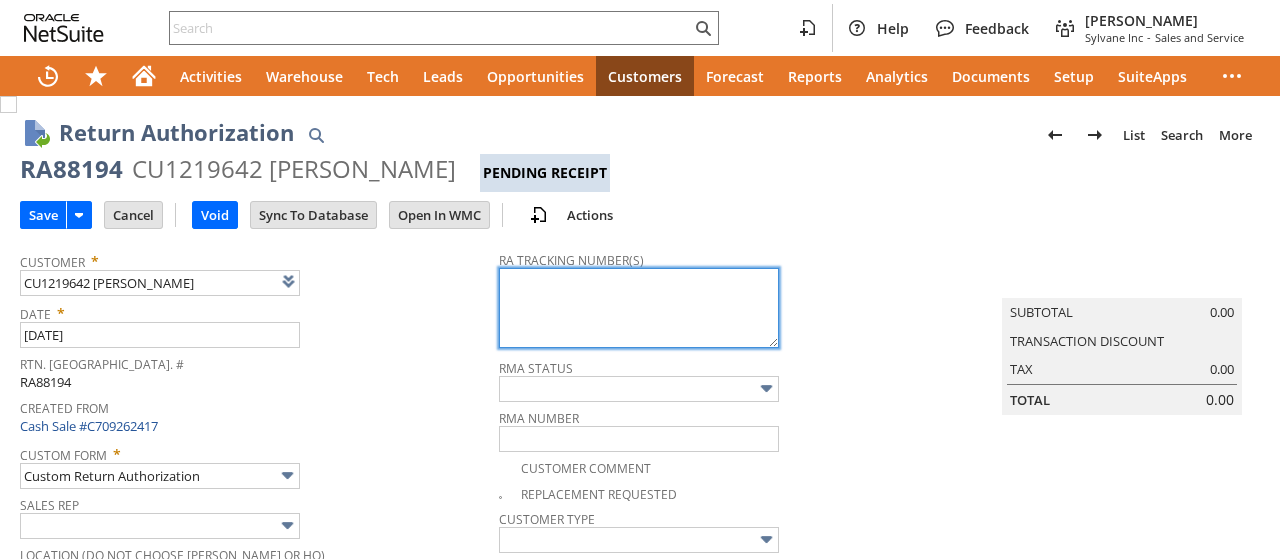 type on "Copy Previous" 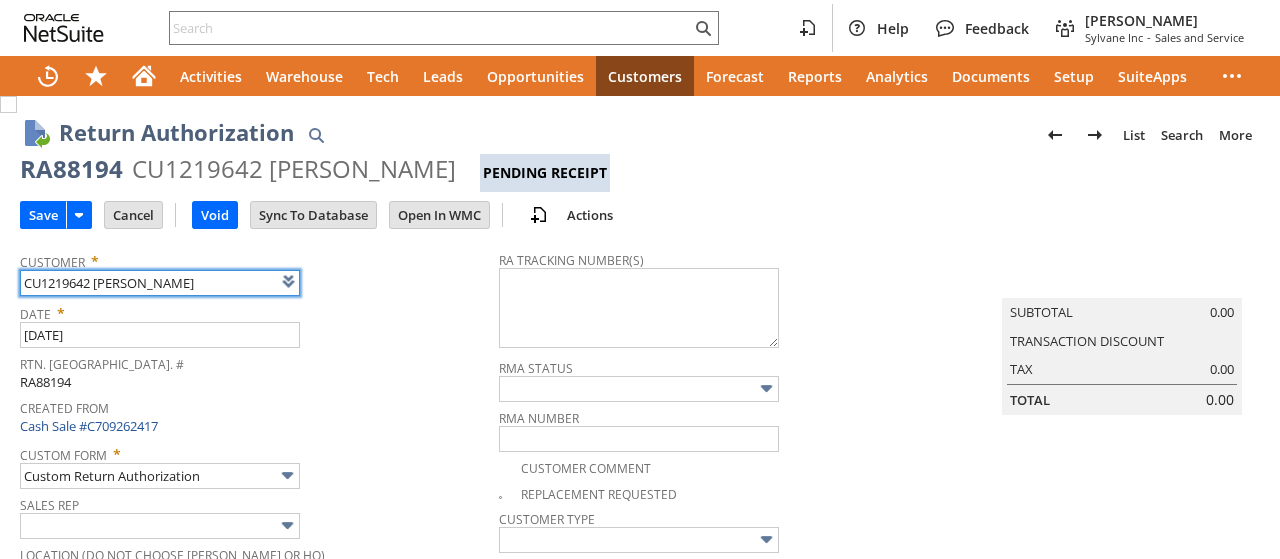 scroll, scrollTop: 0, scrollLeft: 0, axis: both 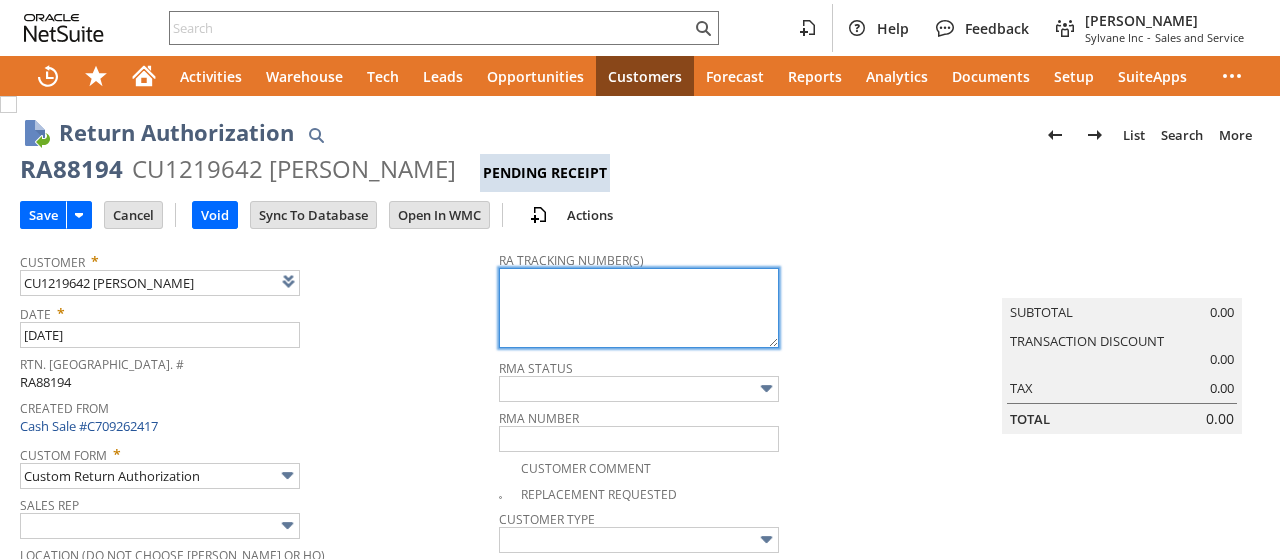 drag, startPoint x: 0, startPoint y: 0, endPoint x: 491, endPoint y: 298, distance: 574.35614 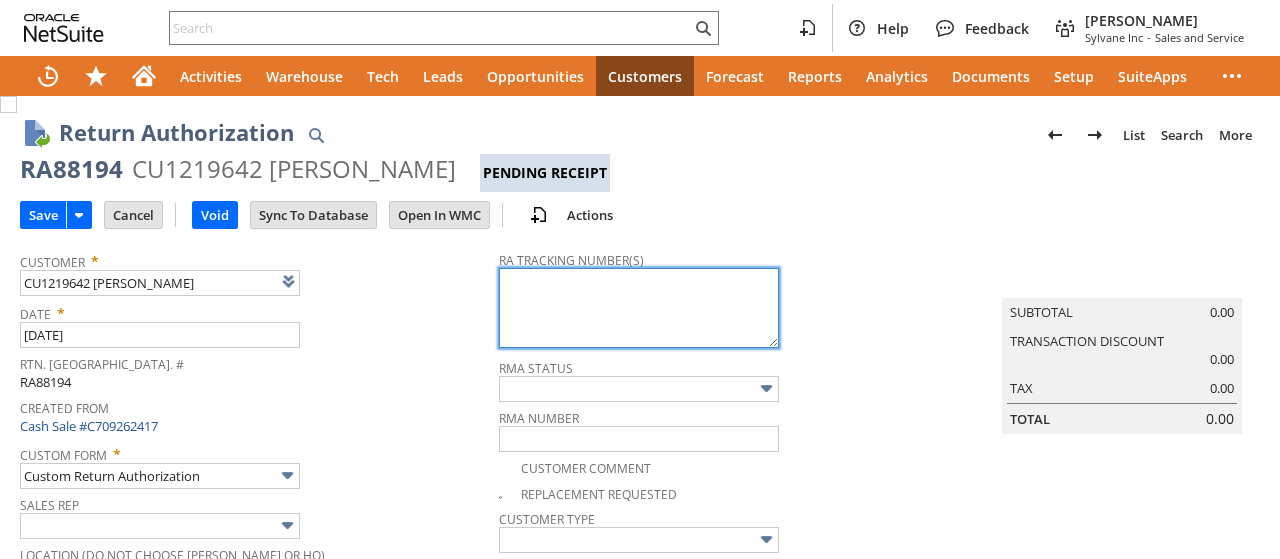 paste on "997001900003617" 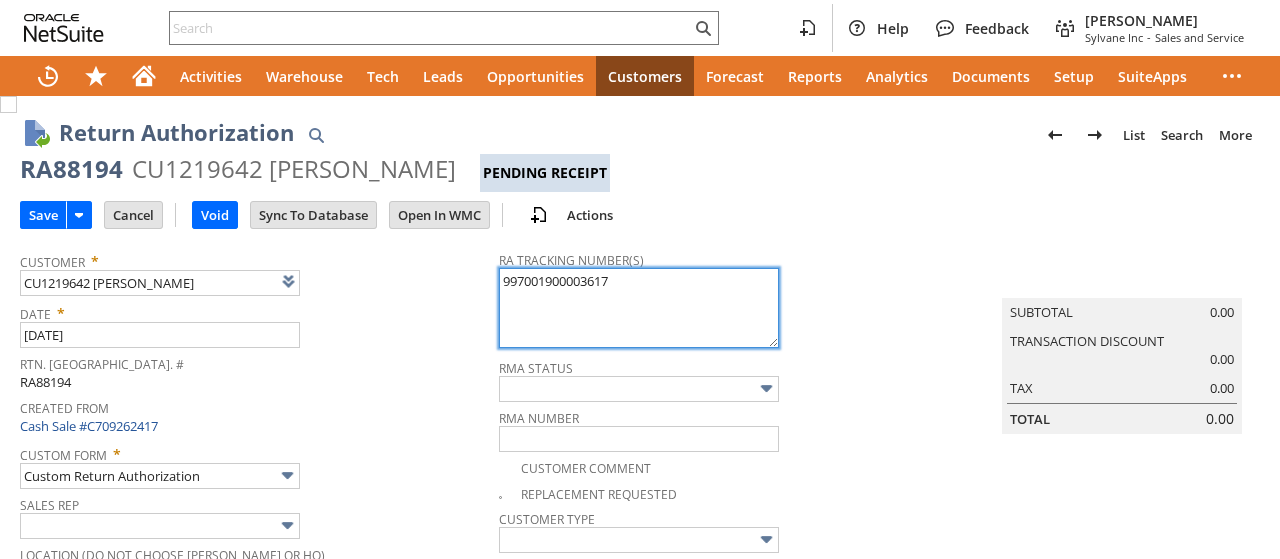 click on "997001900003617" at bounding box center (639, 308) 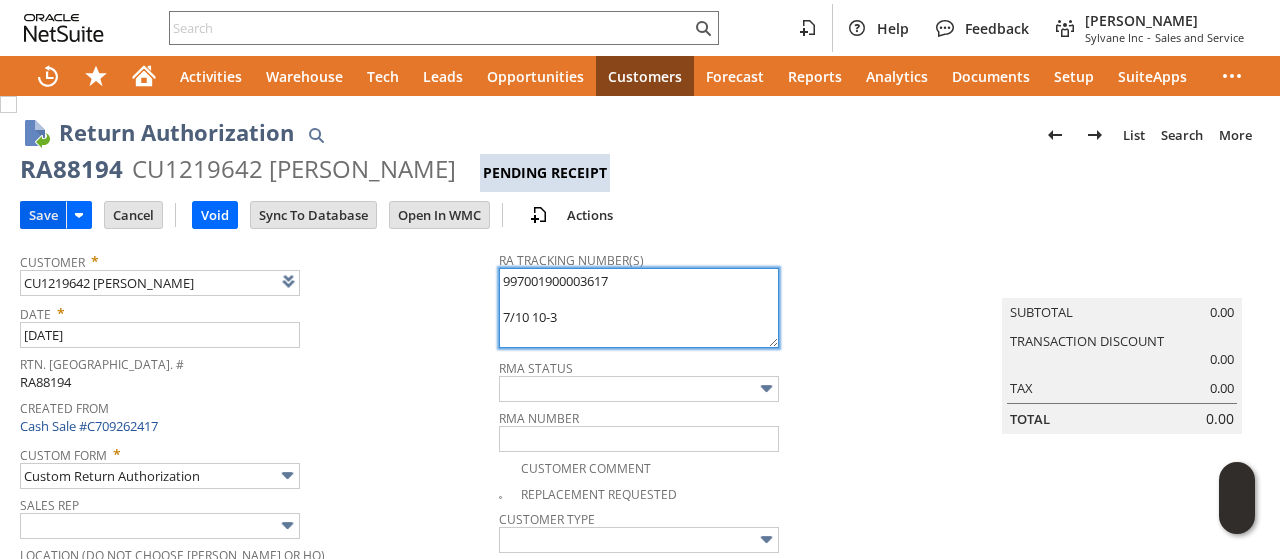 type on "997001900003617
7/10 10-3" 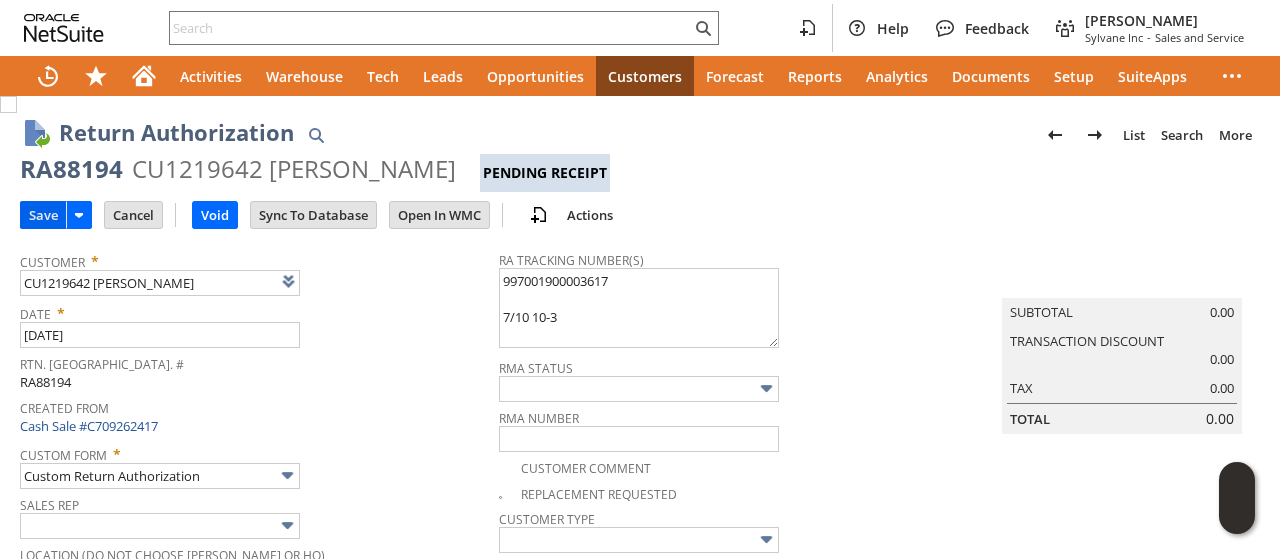click on "Save" at bounding box center [43, 215] 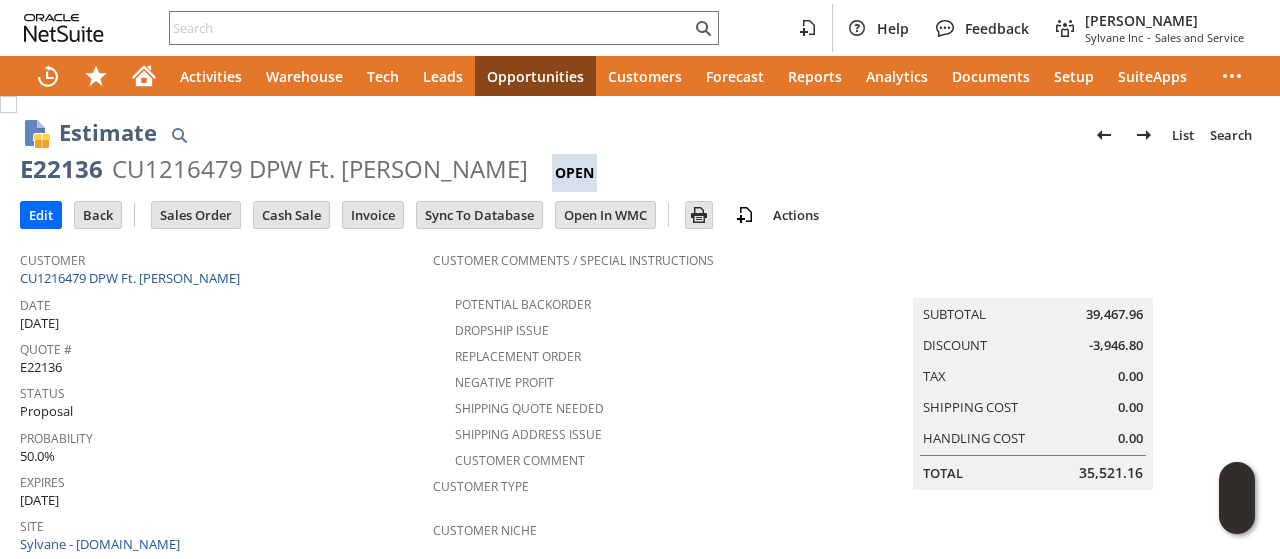 scroll, scrollTop: 0, scrollLeft: 0, axis: both 